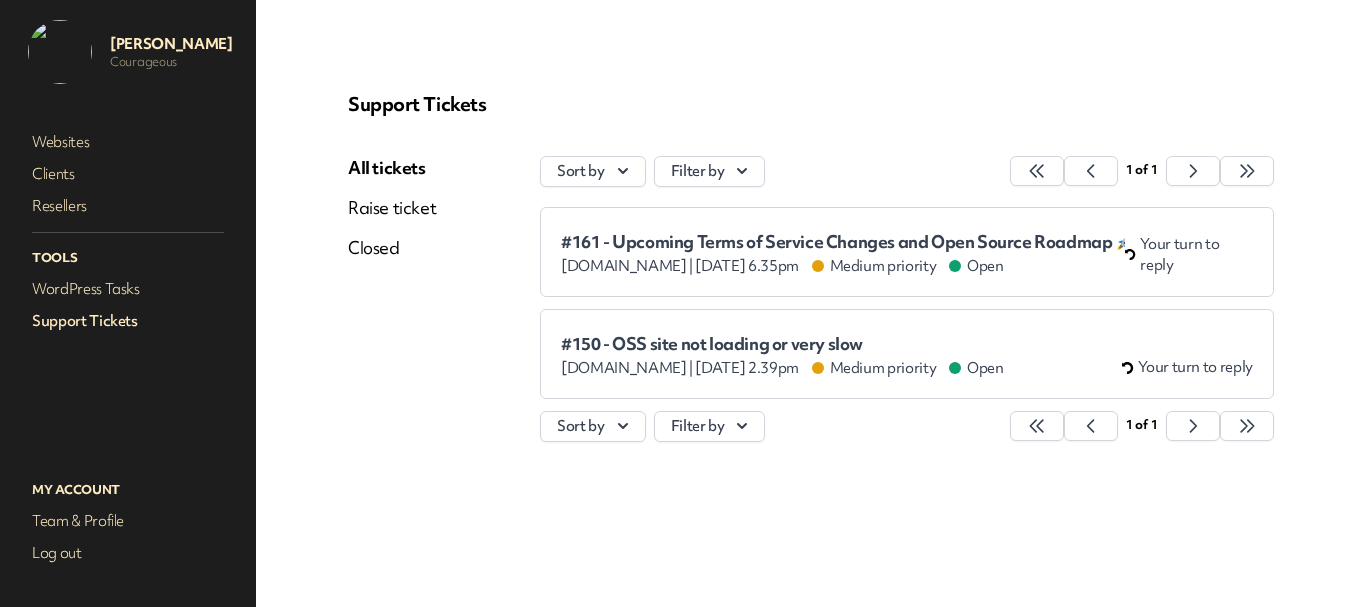 scroll, scrollTop: 0, scrollLeft: 0, axis: both 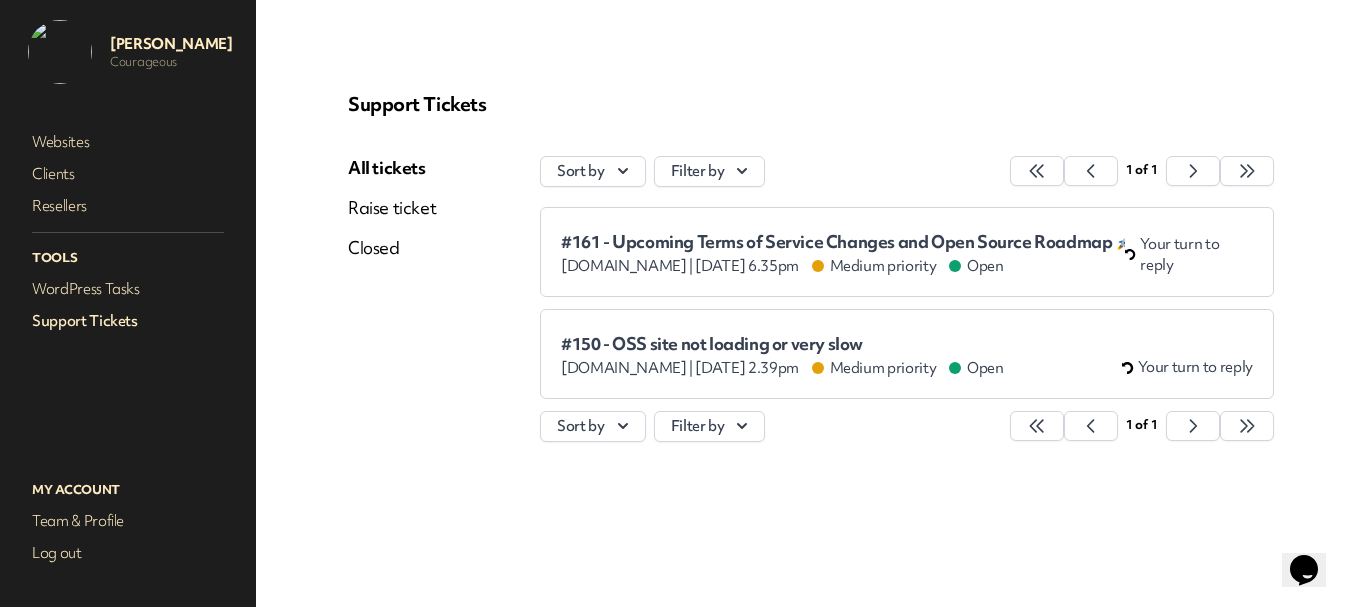 click on "All tickets
Raise ticket
Closed" at bounding box center (392, 309) 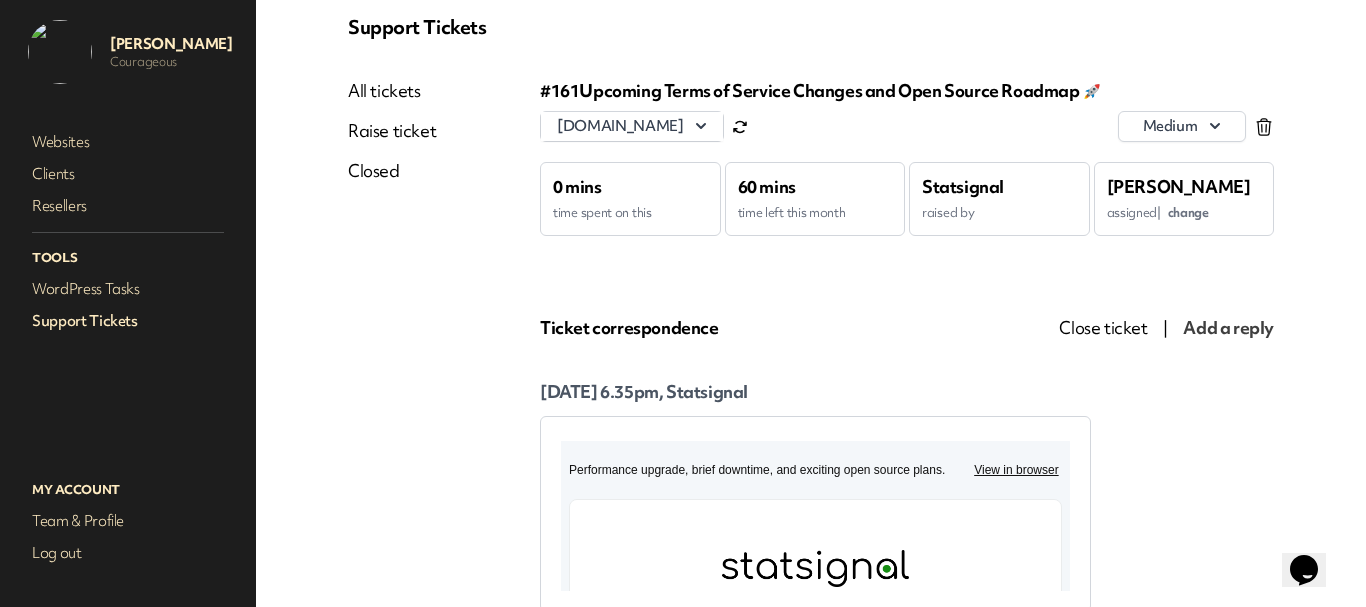 scroll, scrollTop: 174, scrollLeft: 0, axis: vertical 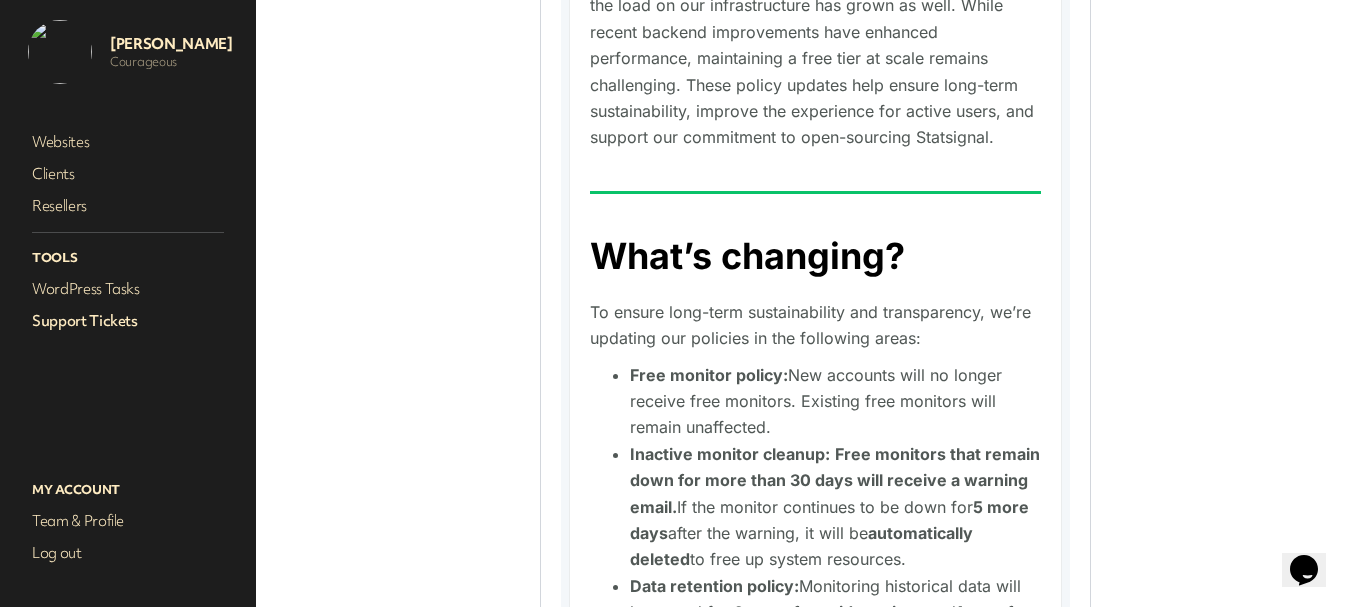 click on "Support Tickets" at bounding box center [128, 321] 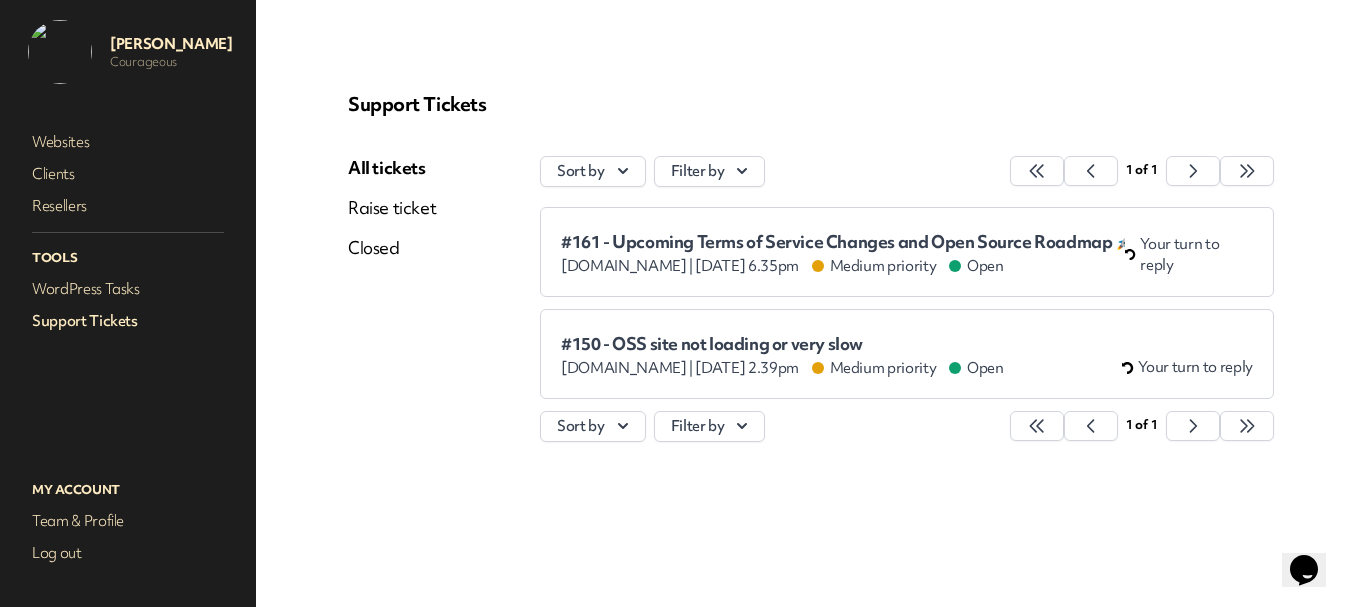 scroll, scrollTop: 0, scrollLeft: 0, axis: both 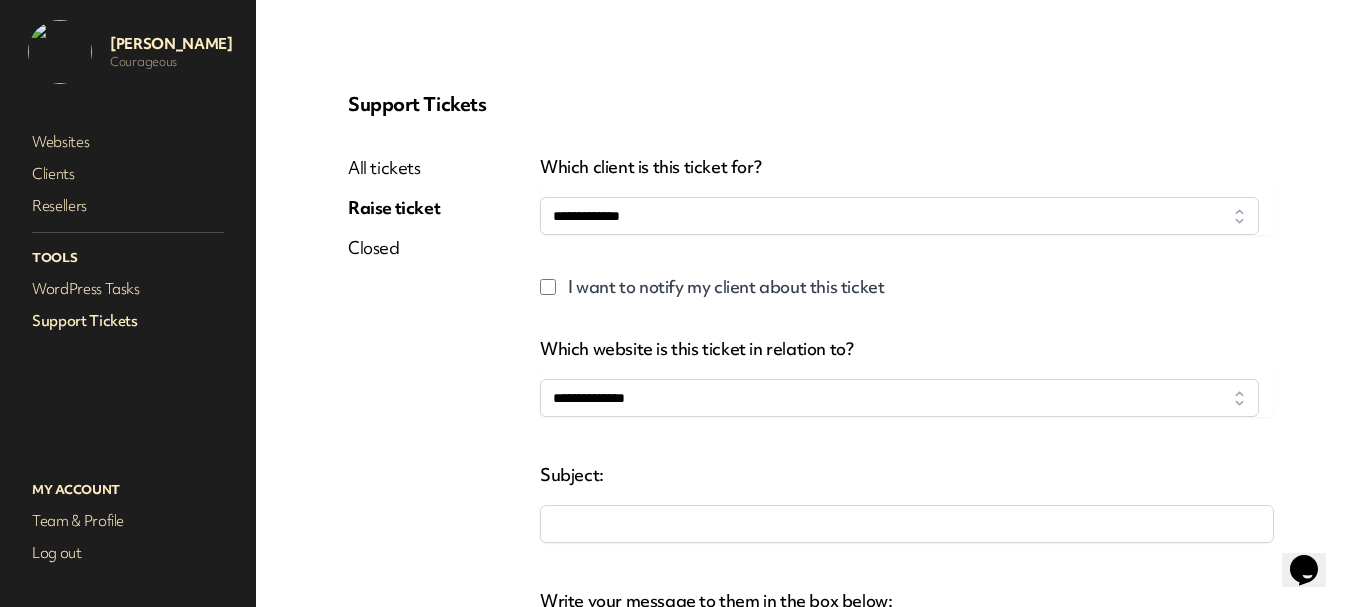 click on "All tickets" at bounding box center [394, 168] 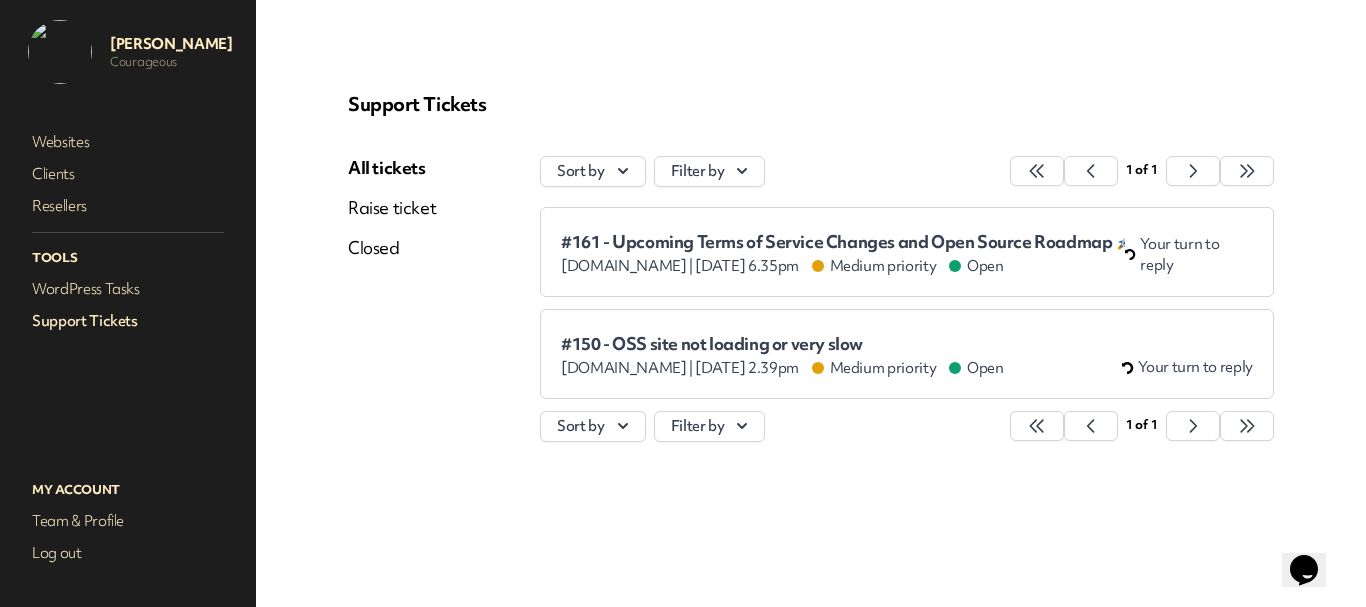 click on "#150 - OSS site not loading or very slow" at bounding box center (782, 344) 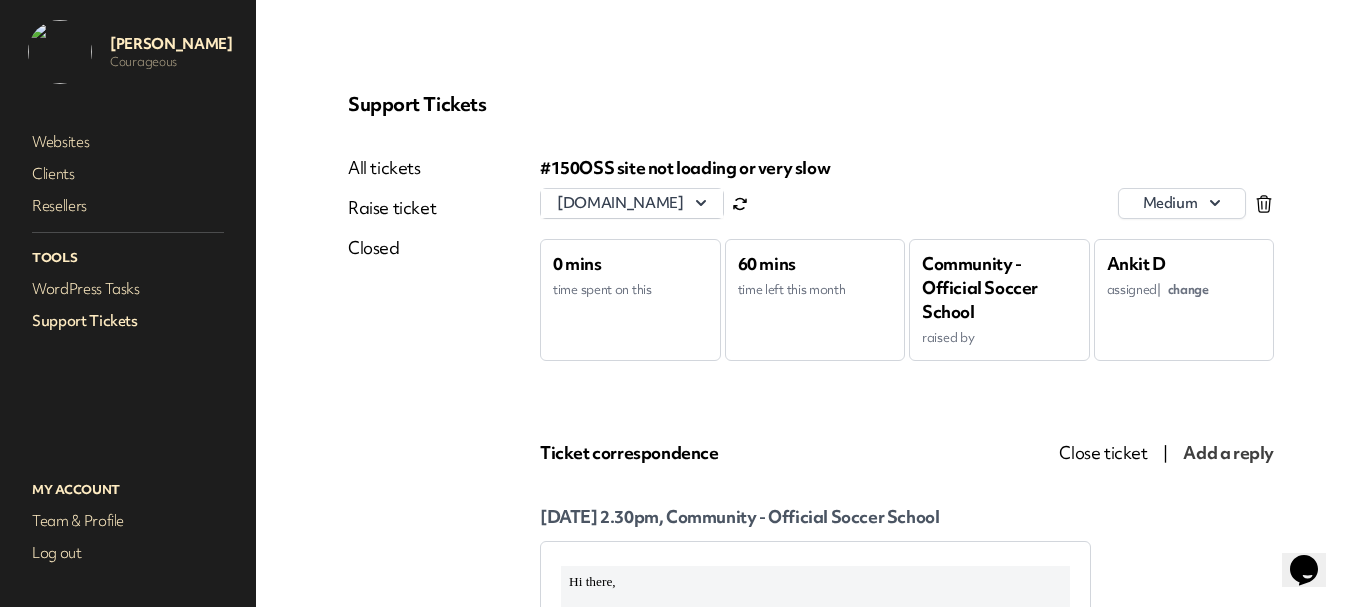scroll, scrollTop: 0, scrollLeft: 0, axis: both 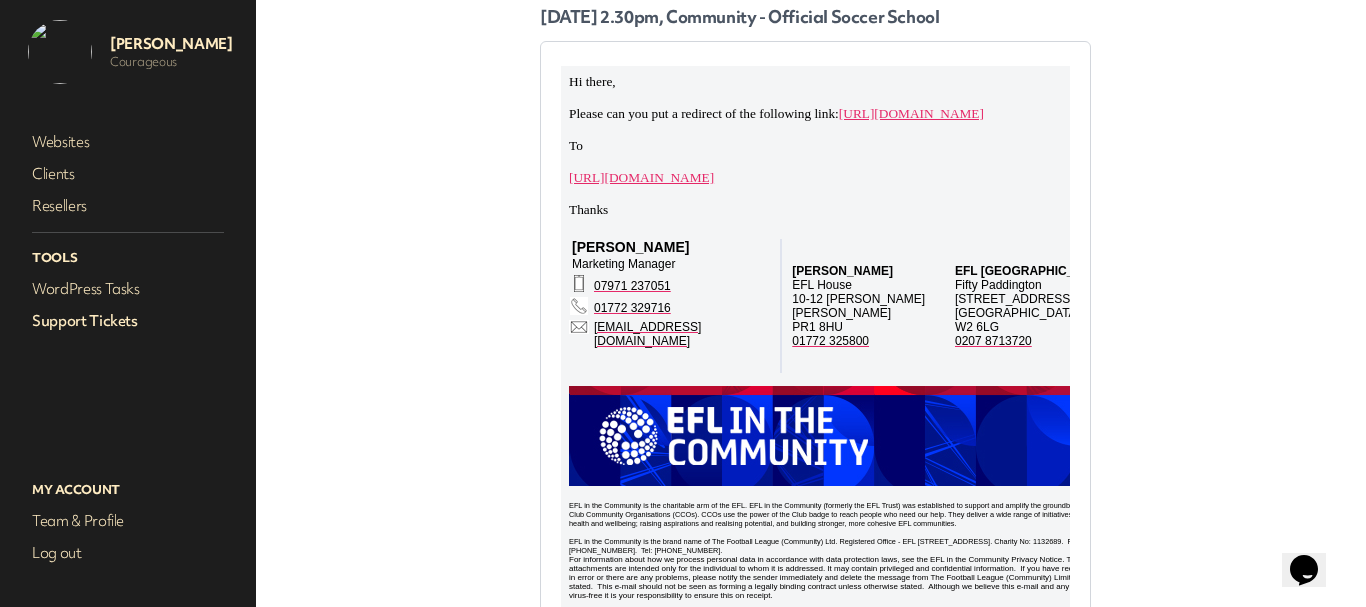 click on "Support Tickets" at bounding box center [128, 321] 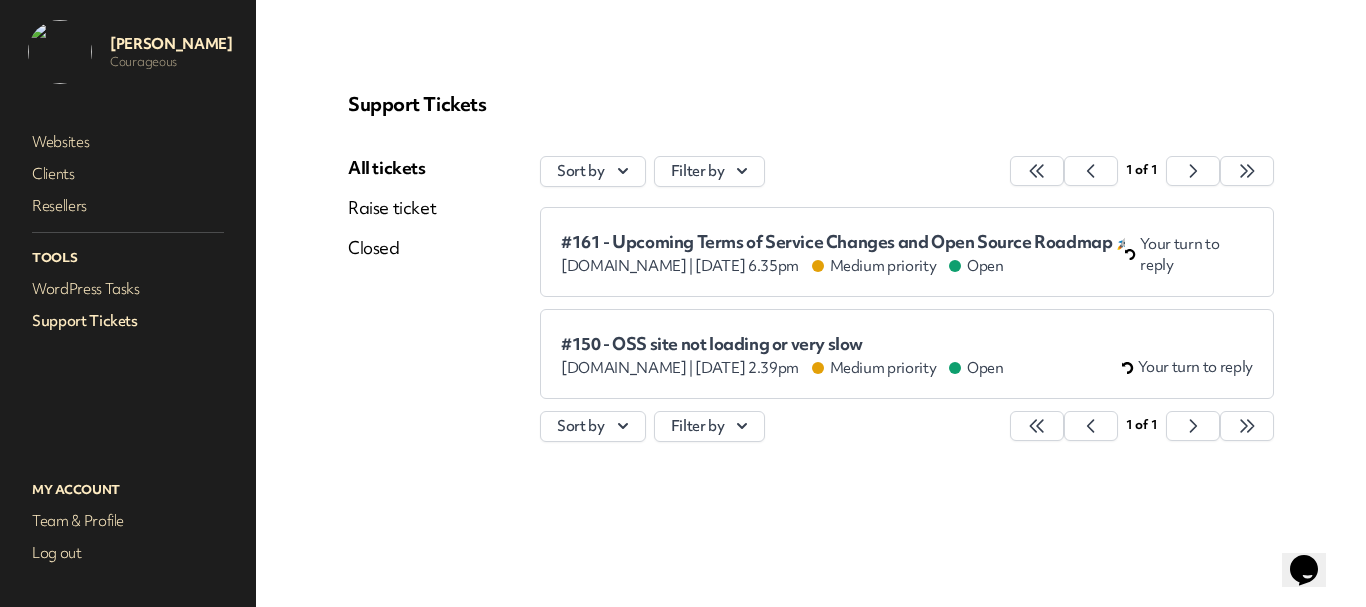 scroll, scrollTop: 0, scrollLeft: 0, axis: both 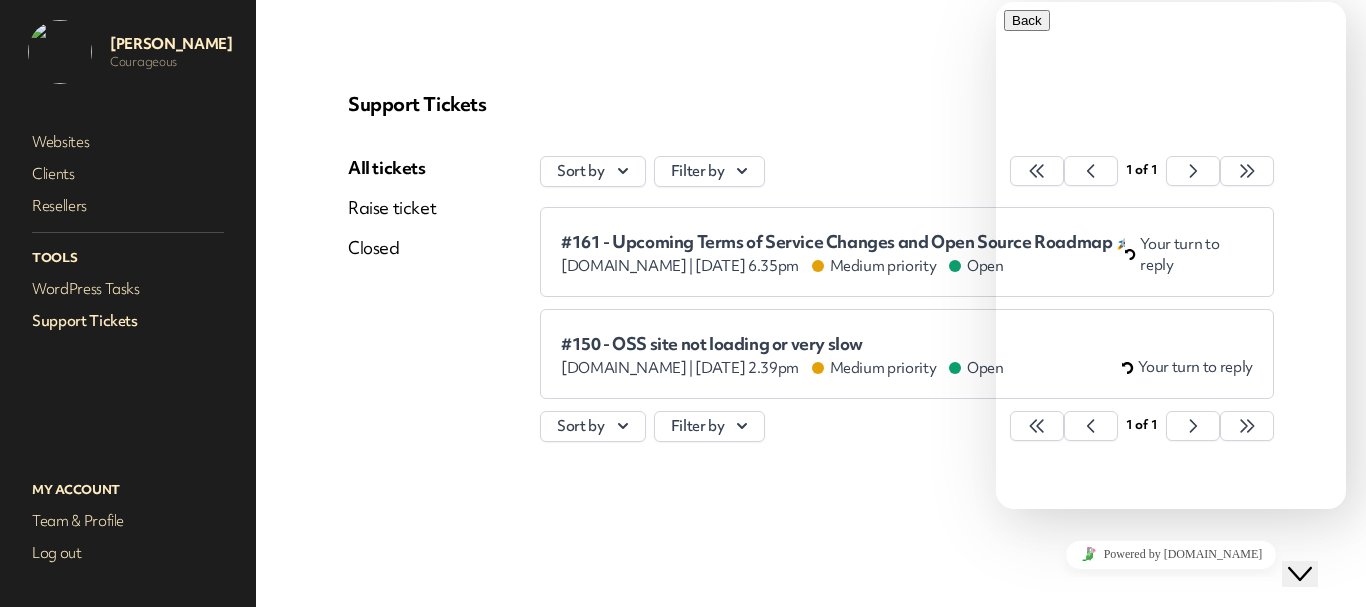 click on "*  Message" at bounding box center [1097, 712] 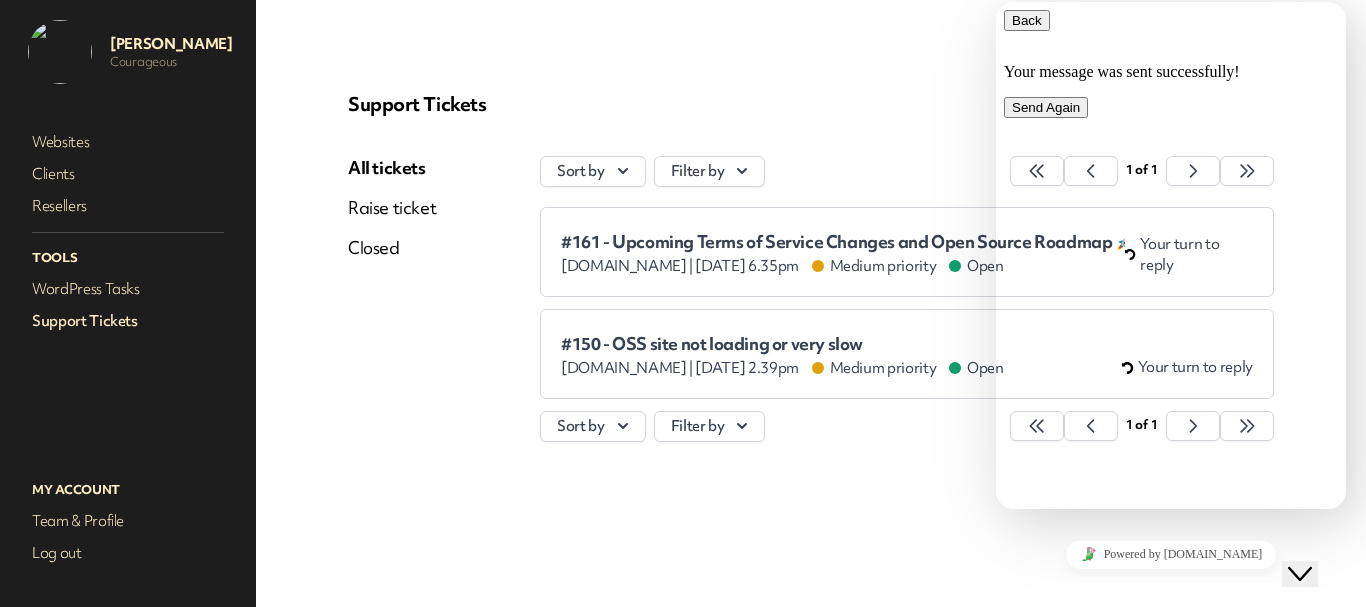 click on "Back" at bounding box center [1027, 20] 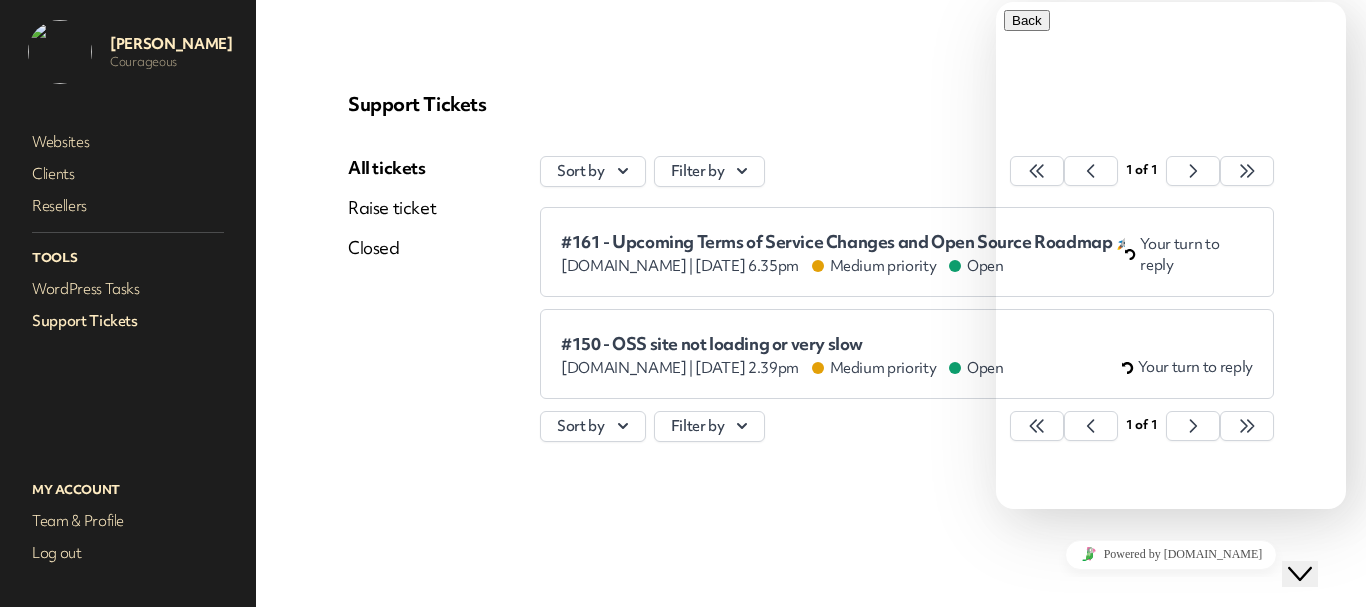 click at bounding box center [1012, 1324] 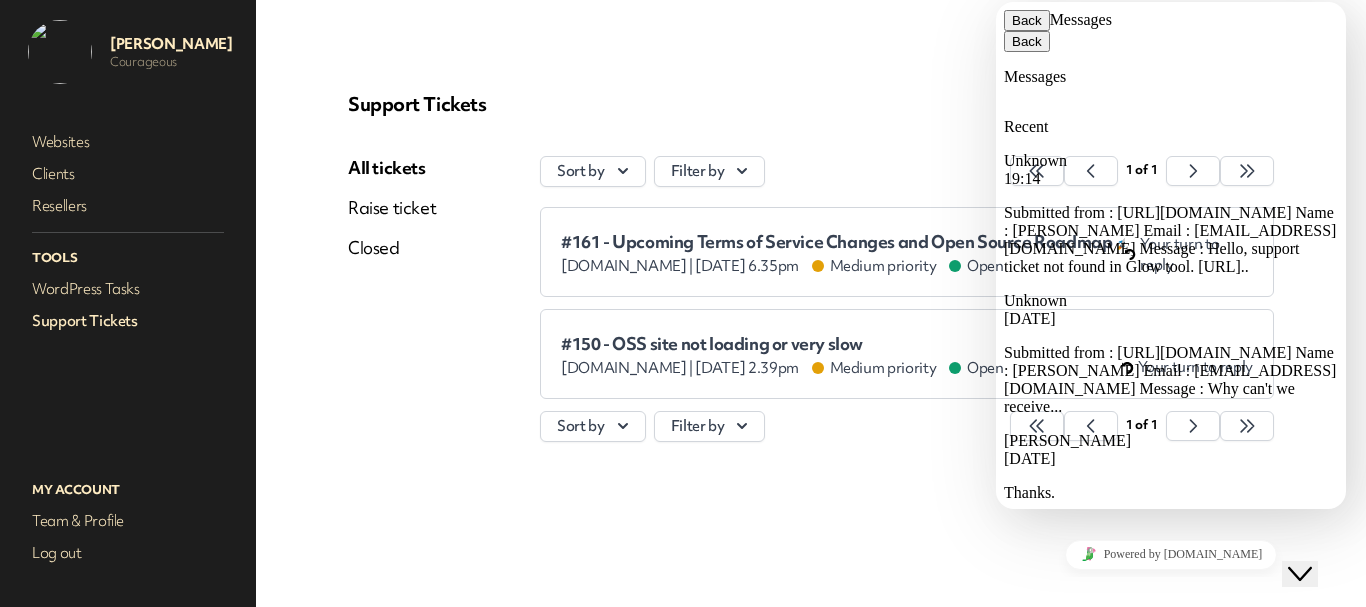 click at bounding box center [1012, 1324] 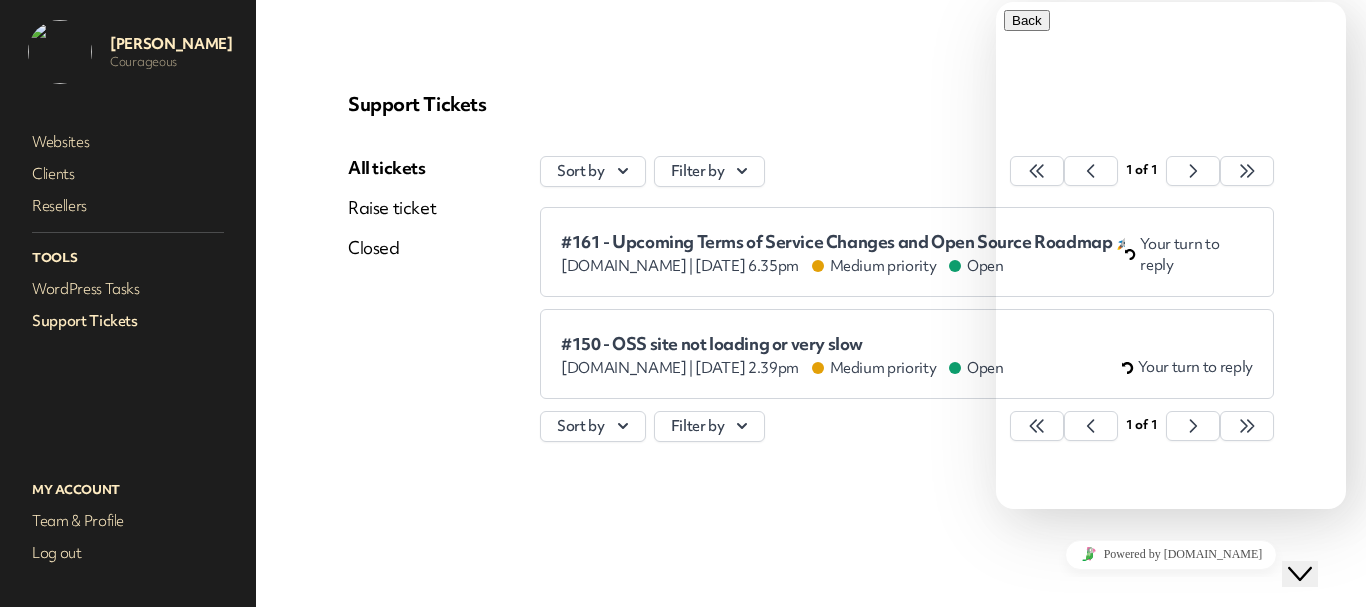 click at bounding box center [1012, 1324] 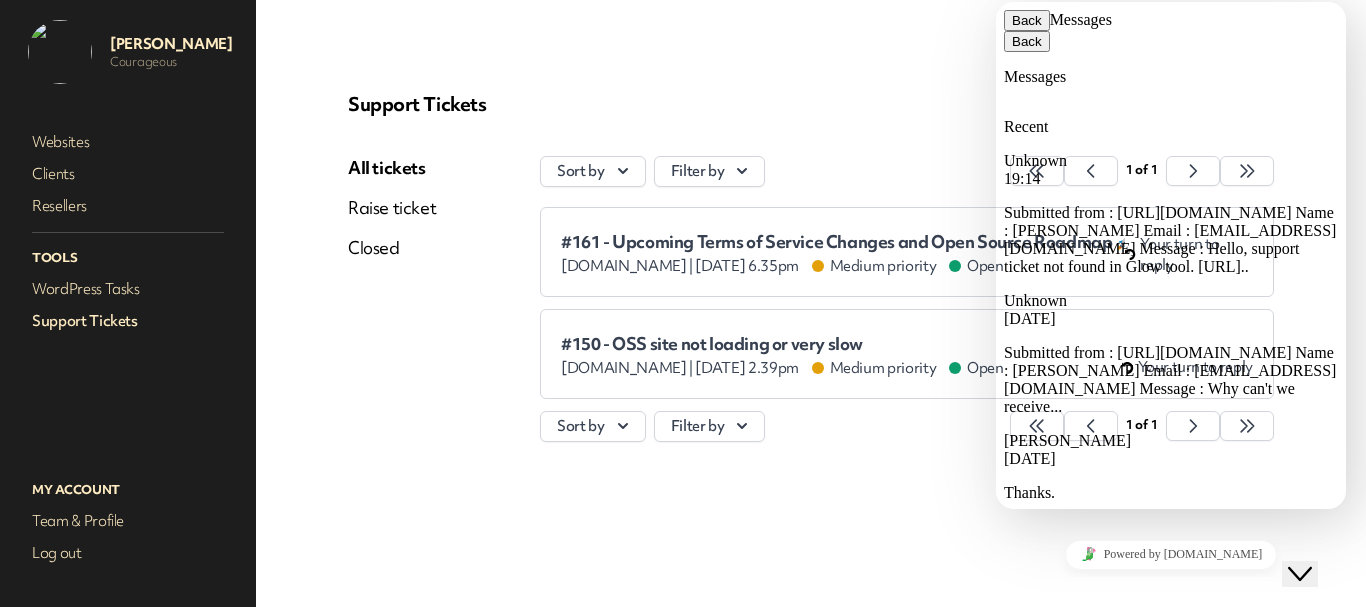 click at bounding box center (1012, 1324) 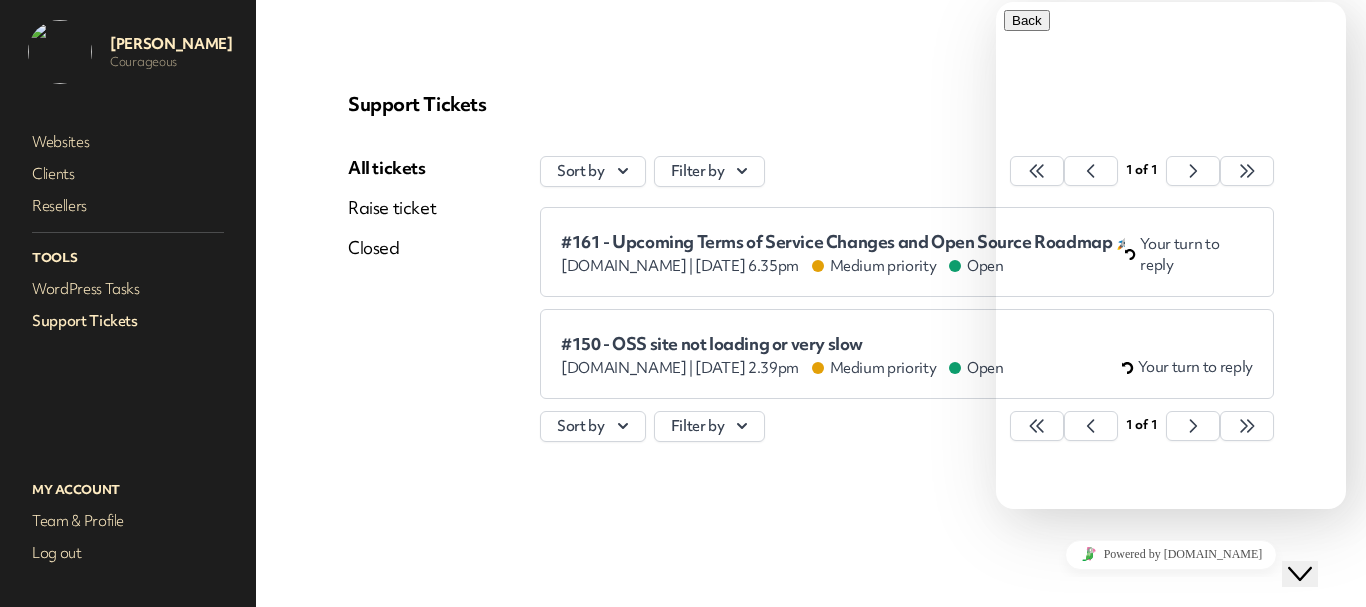 click at bounding box center (1012, 1324) 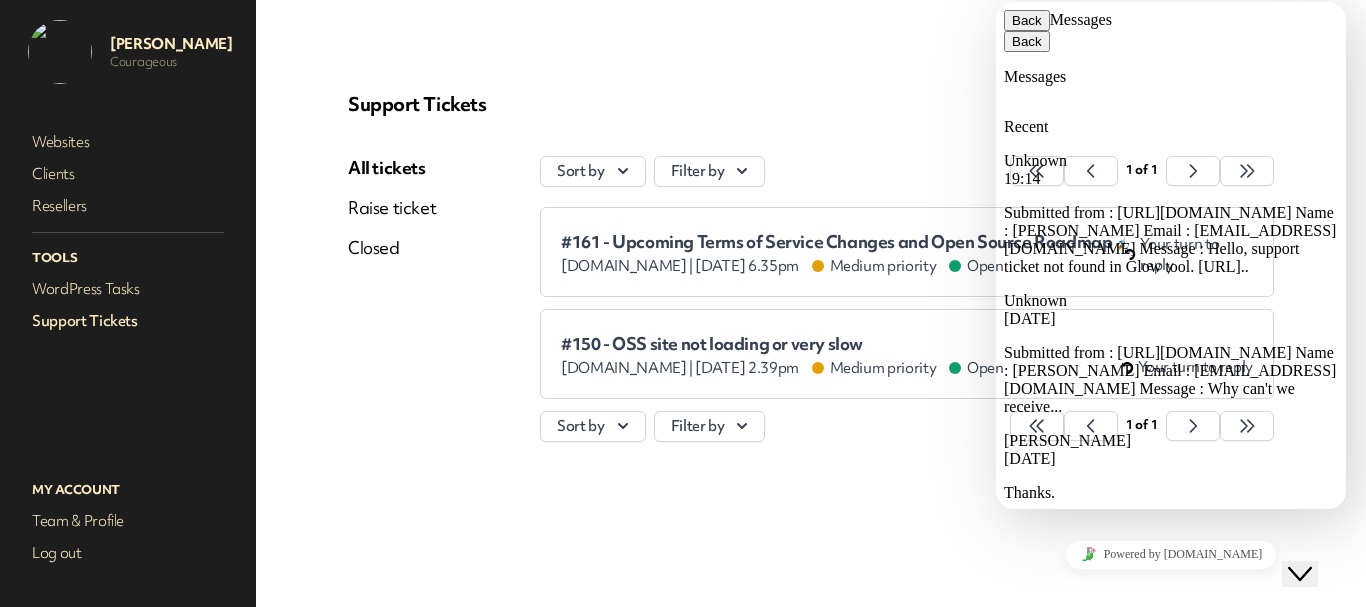 drag, startPoint x: 474, startPoint y: 329, endPoint x: 449, endPoint y: 310, distance: 31.400637 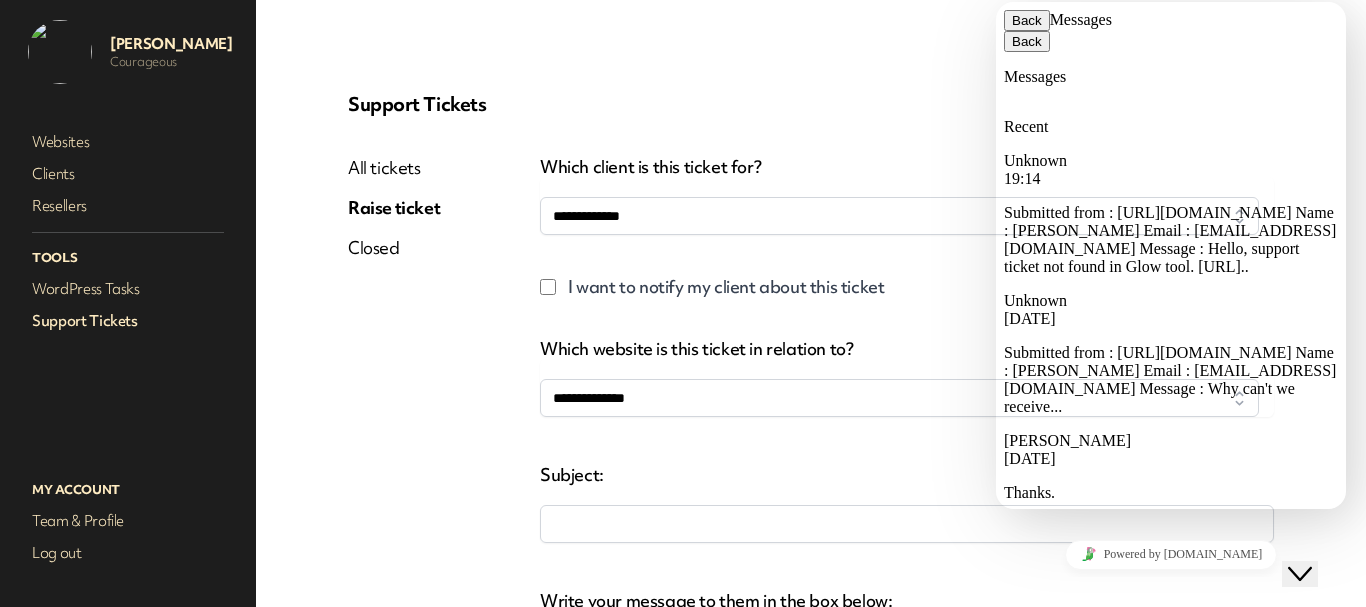 click on "All tickets" at bounding box center [394, 168] 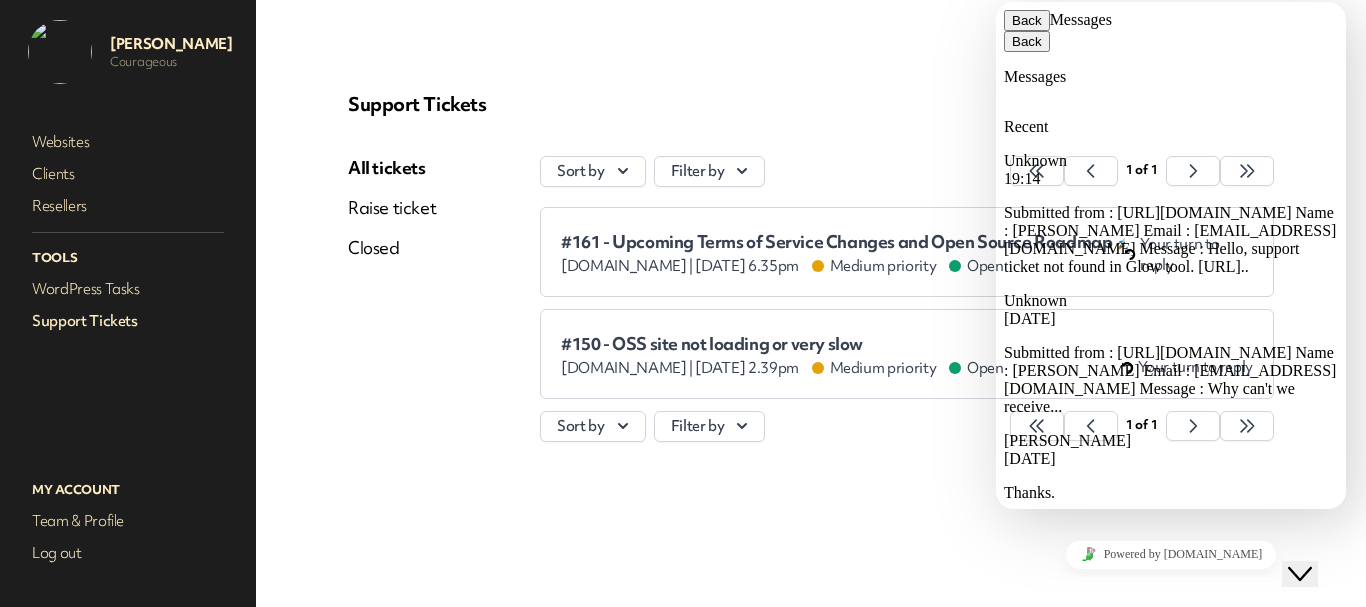 click on "Close Chat This icon closes the chat window." 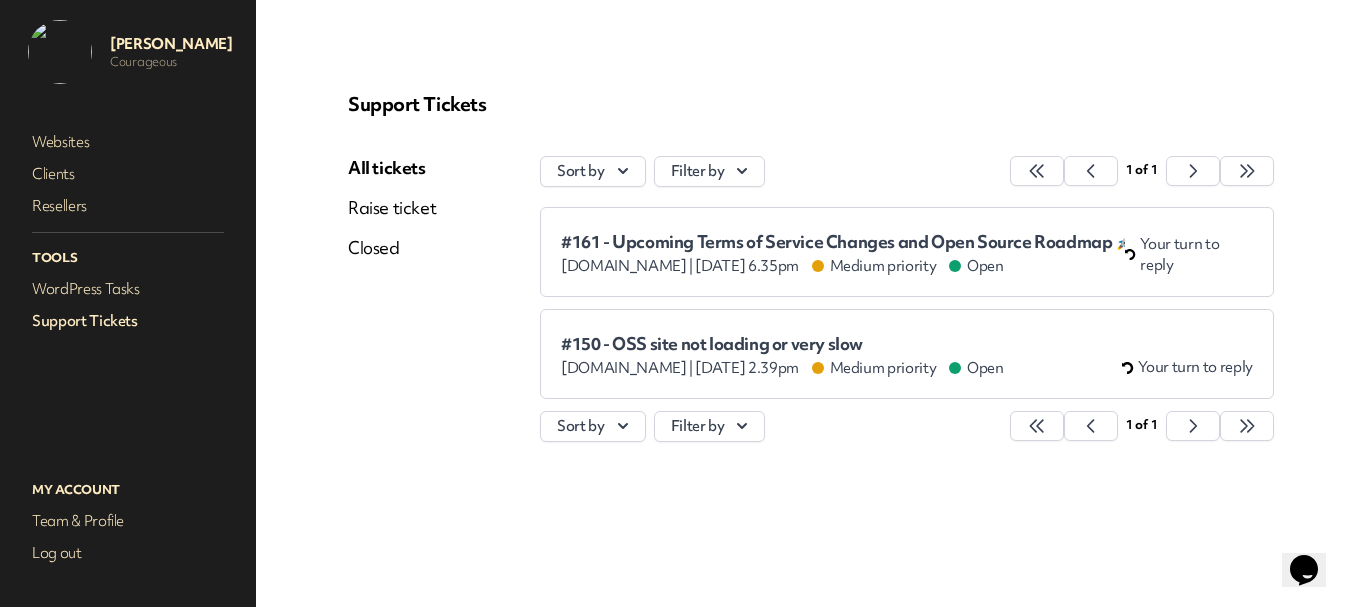 click on "#150 - OSS site not loading or very slow" at bounding box center (782, 344) 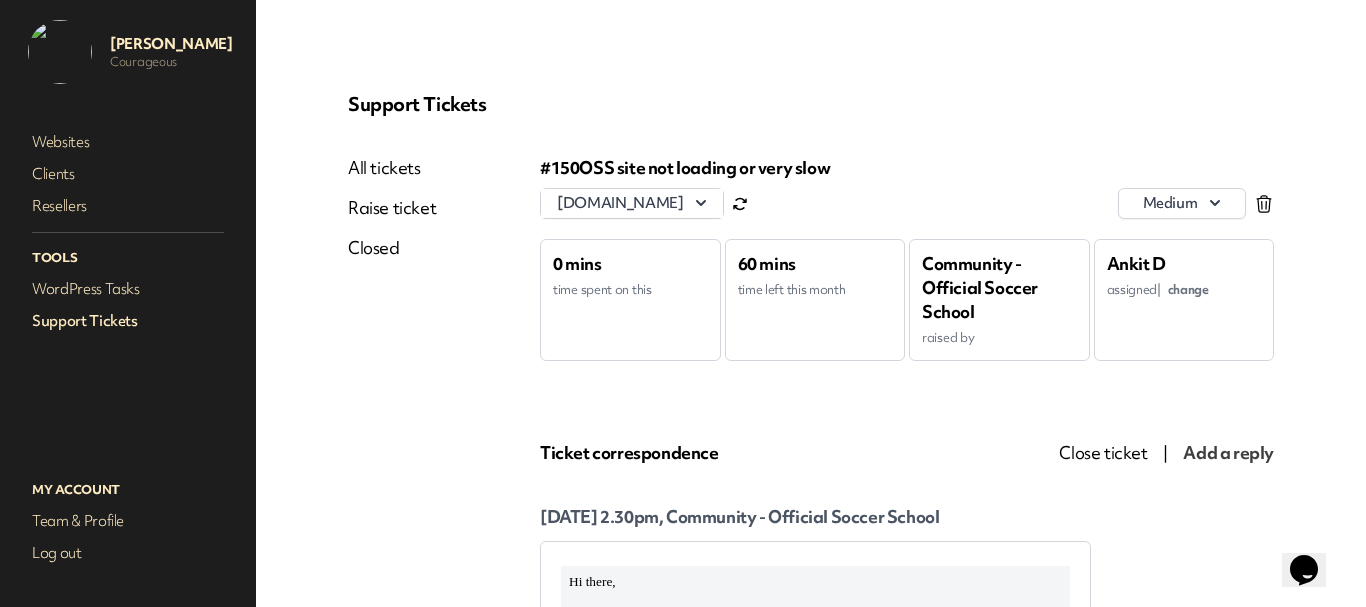scroll, scrollTop: 0, scrollLeft: 0, axis: both 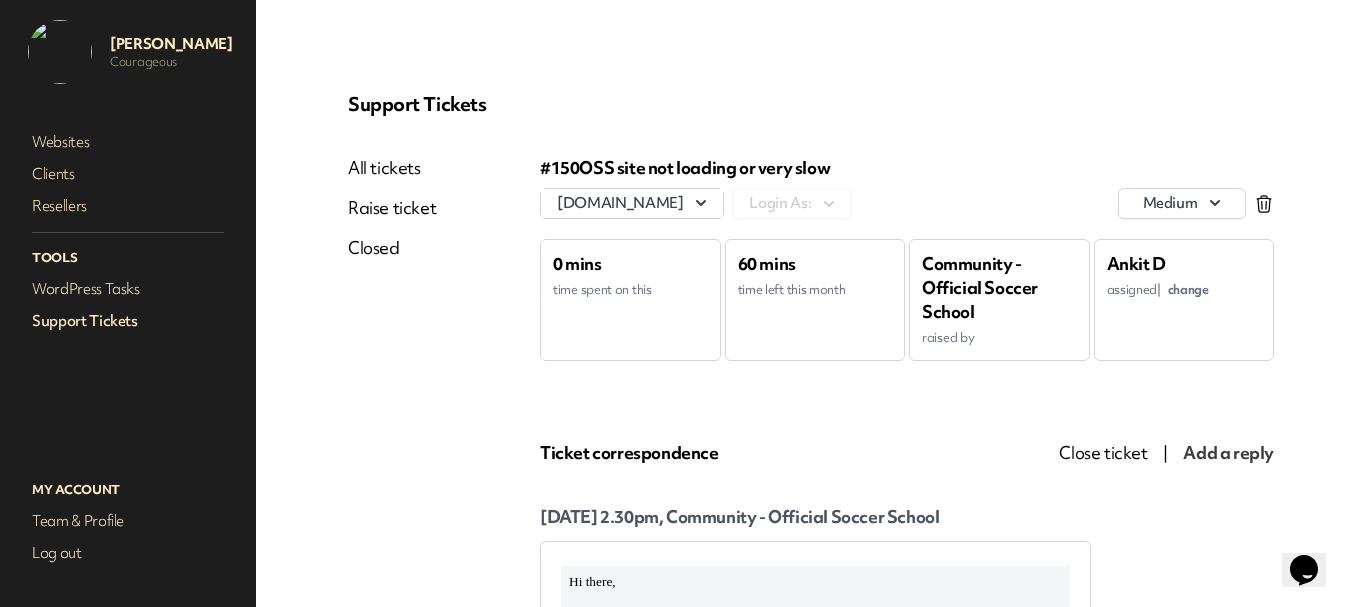 click on "Support Tickets" at bounding box center [128, 321] 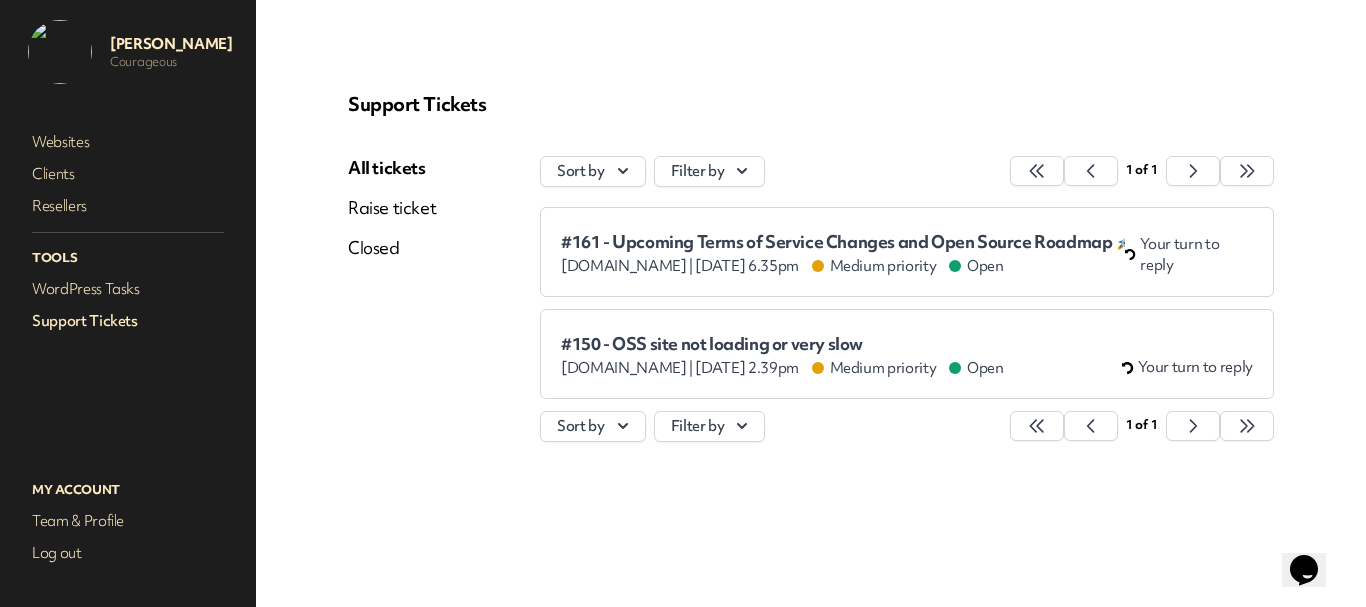 click on "#150 - OSS site not loading or very slow" at bounding box center [782, 344] 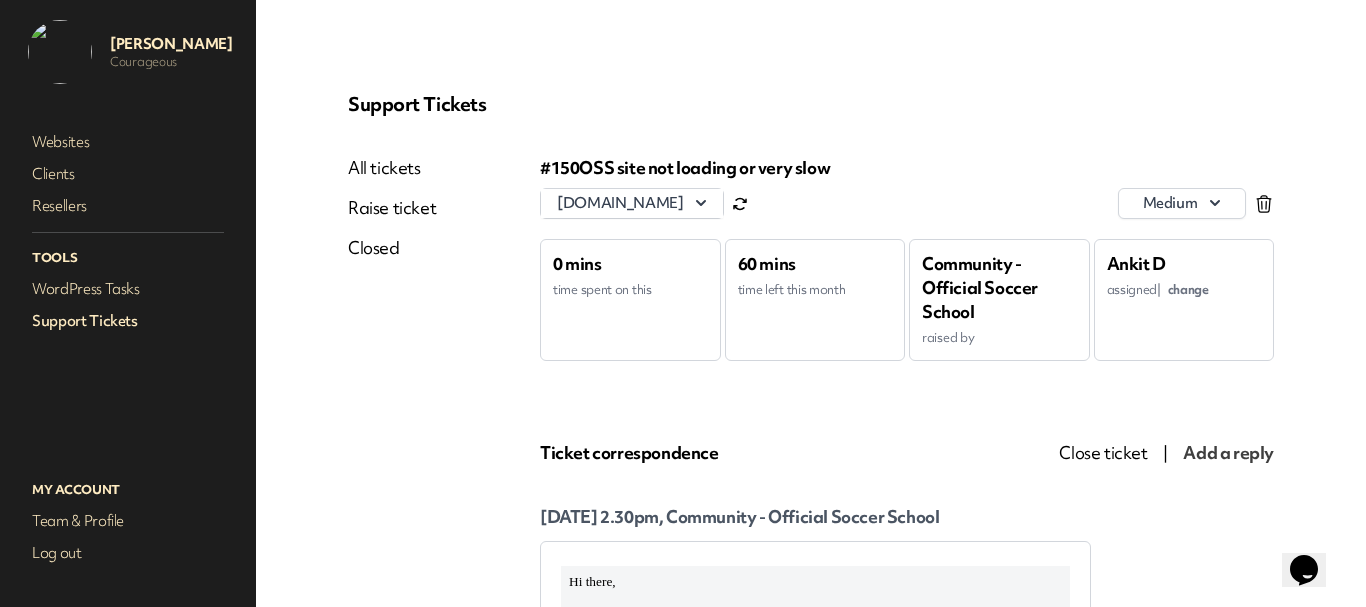 scroll, scrollTop: 0, scrollLeft: 0, axis: both 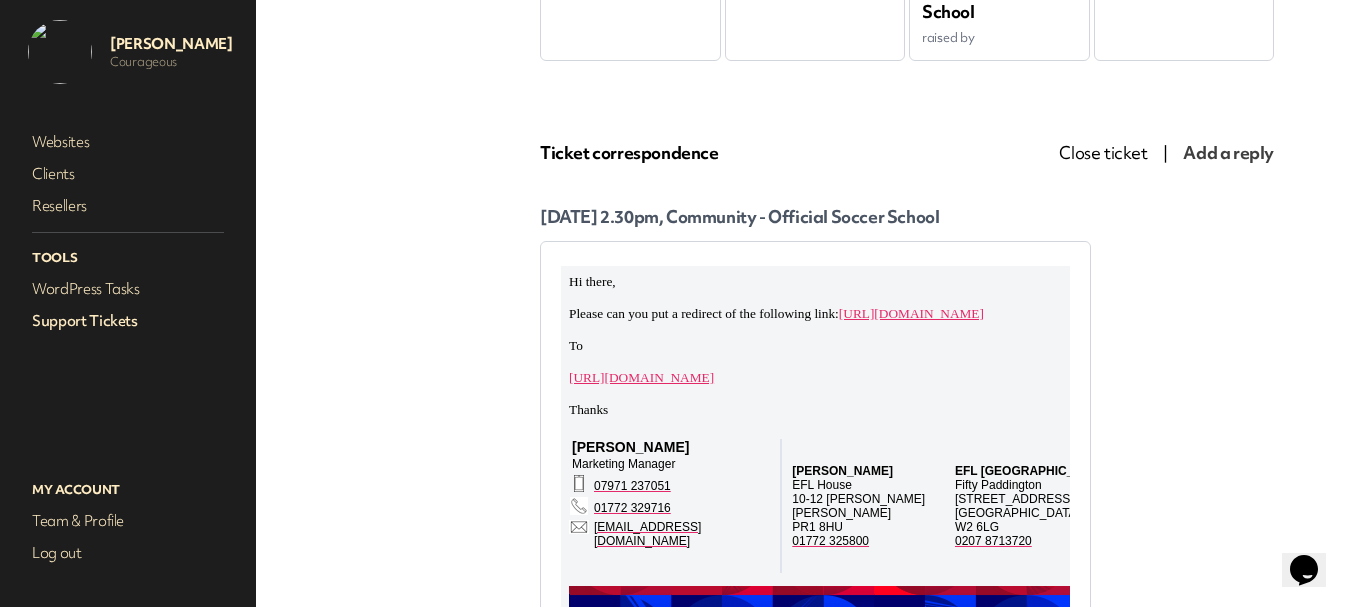 click on "Support Tickets" at bounding box center [128, 321] 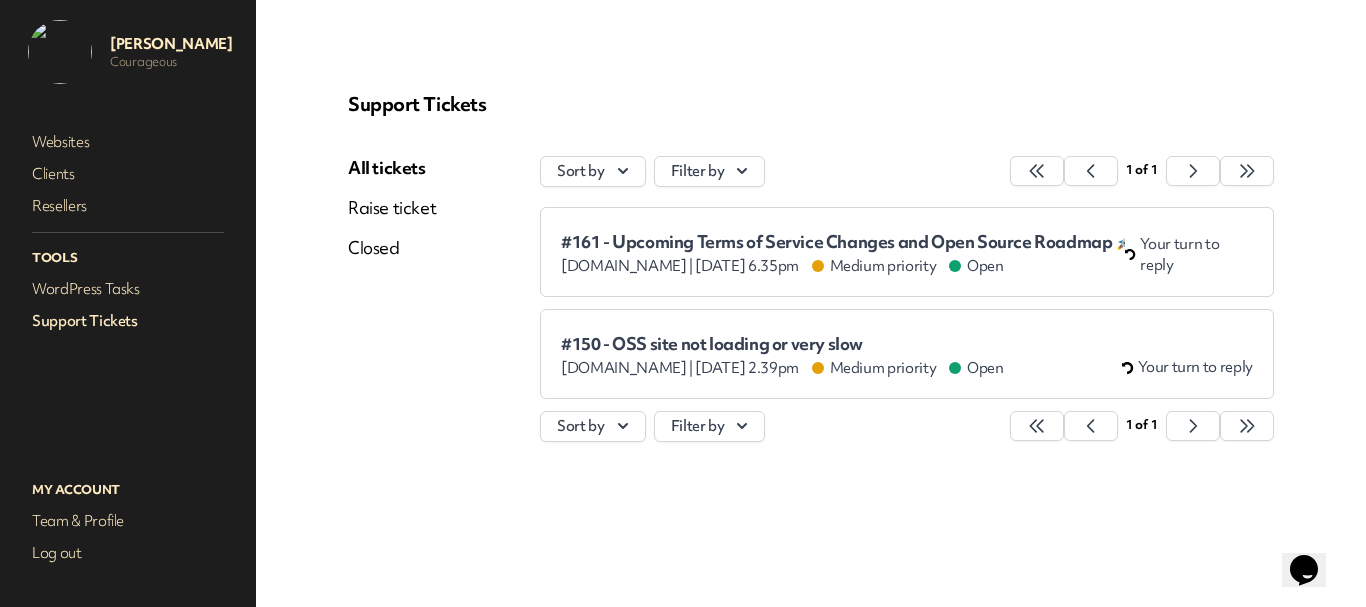 scroll, scrollTop: 0, scrollLeft: 0, axis: both 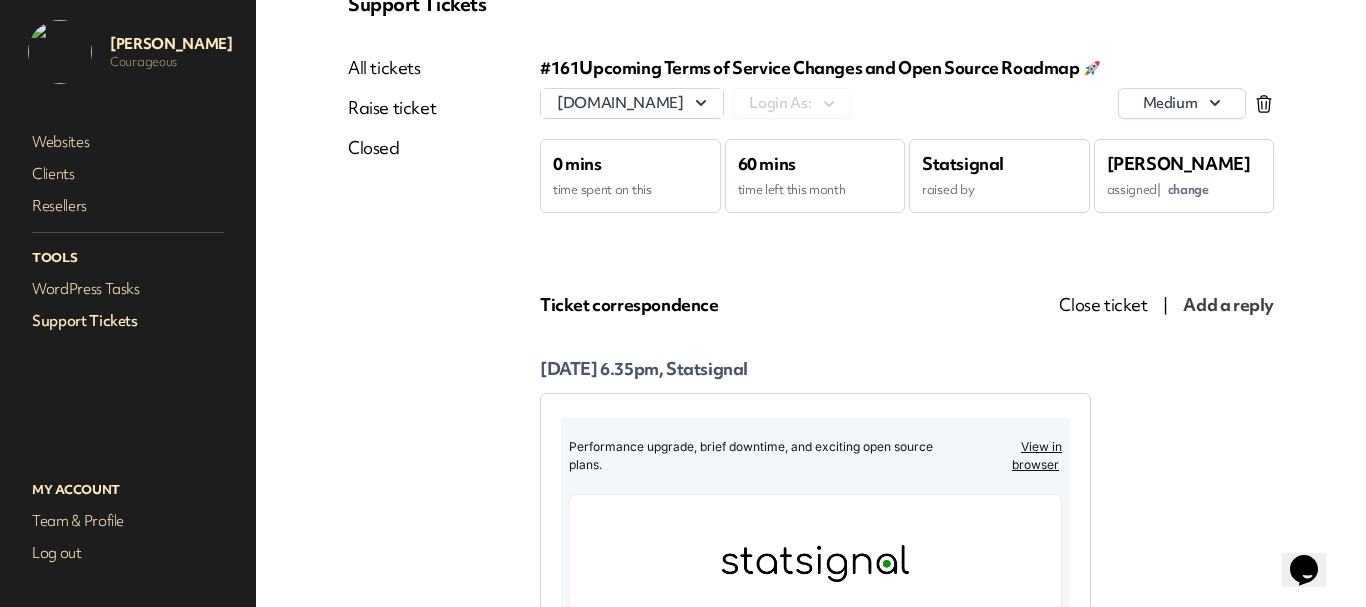 click on "Close ticket" at bounding box center [1103, 304] 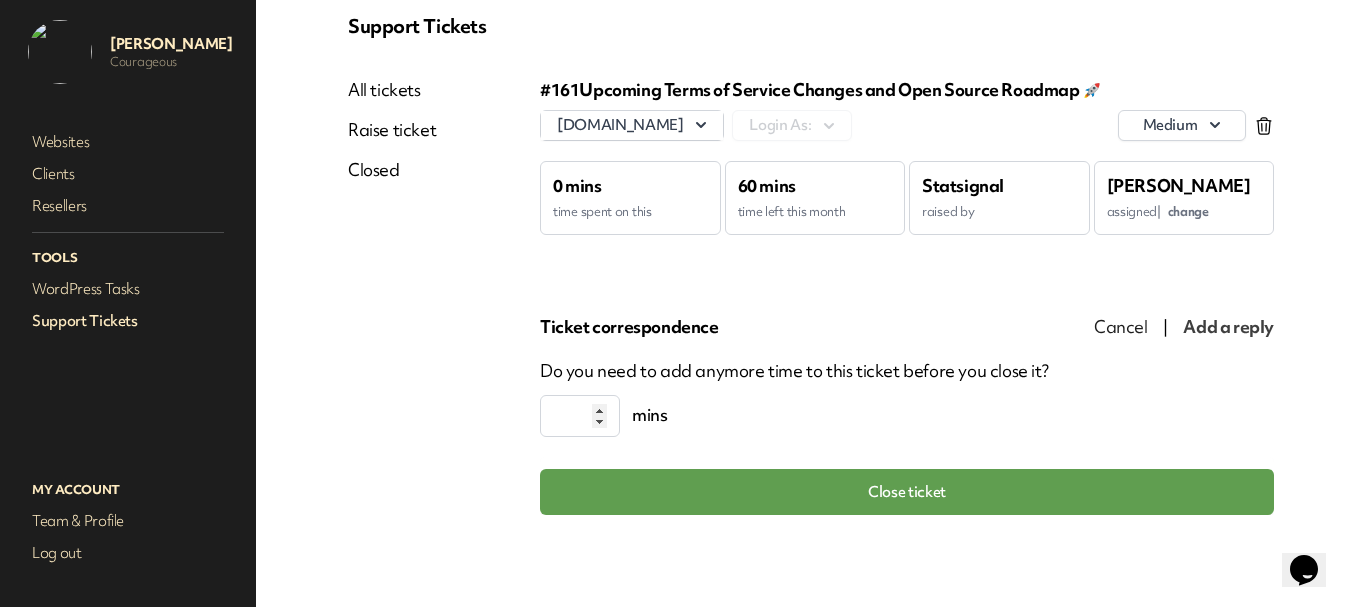 scroll, scrollTop: 78, scrollLeft: 0, axis: vertical 